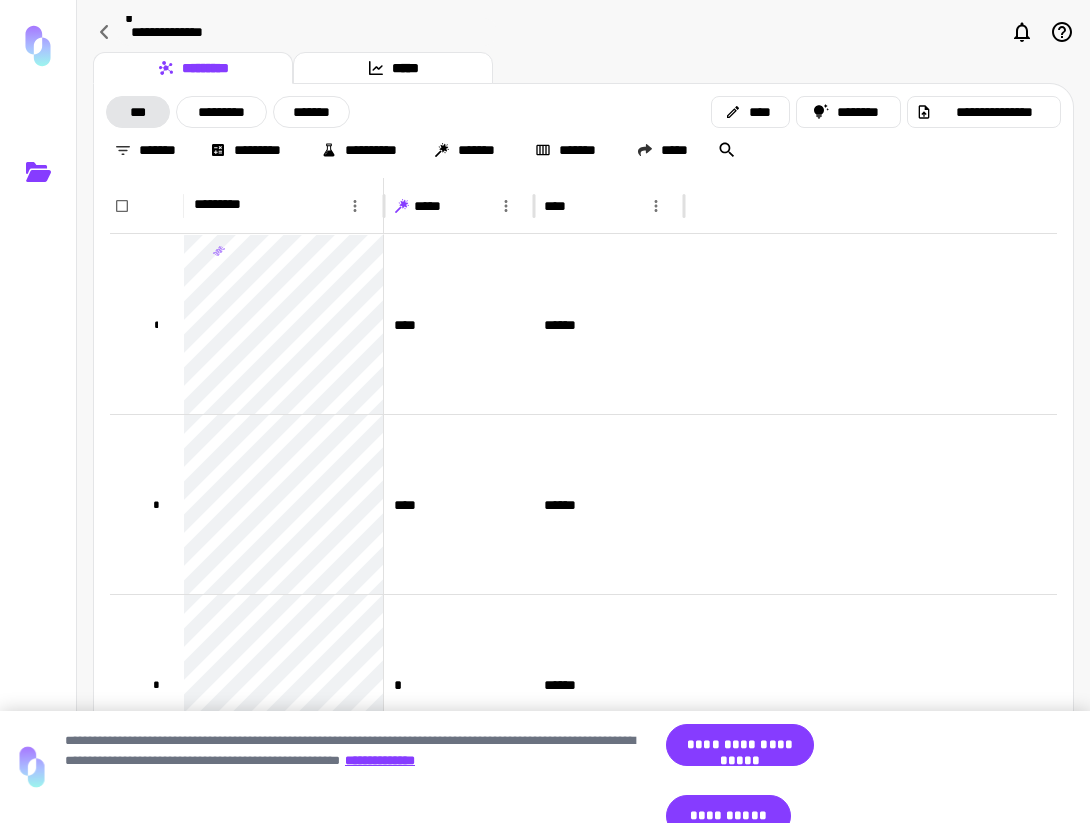 scroll, scrollTop: 0, scrollLeft: 0, axis: both 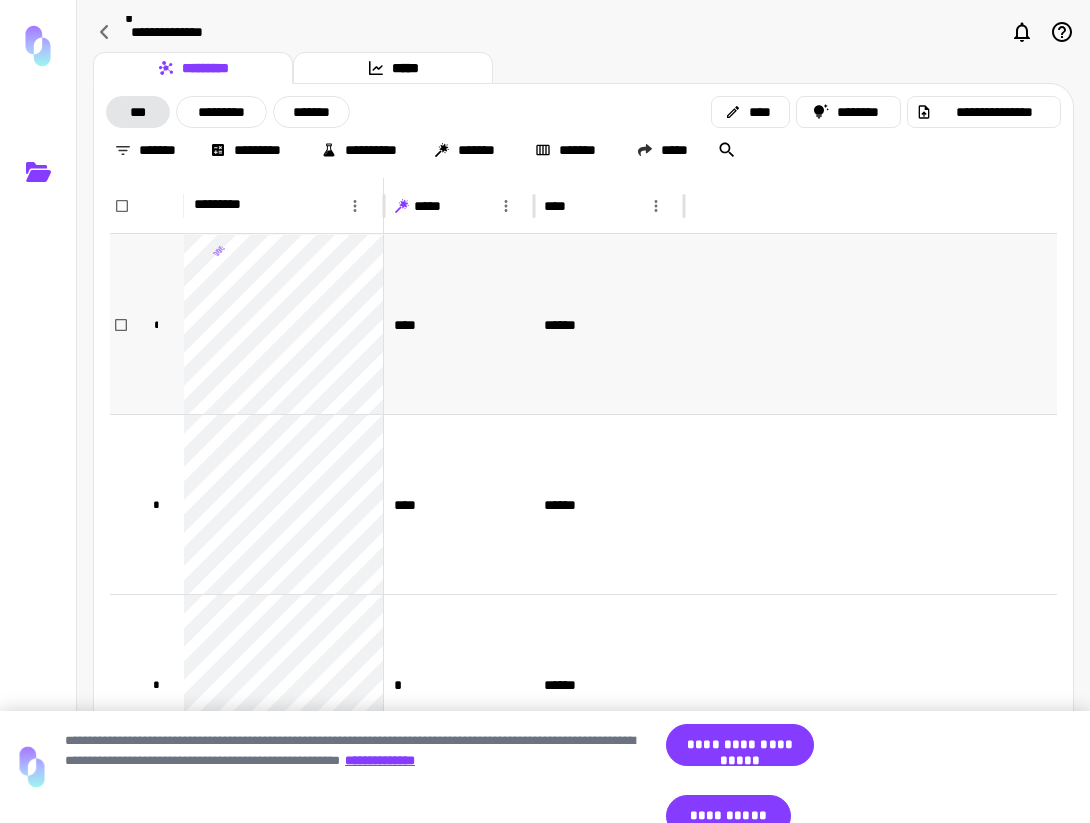 click at bounding box center [870, 324] 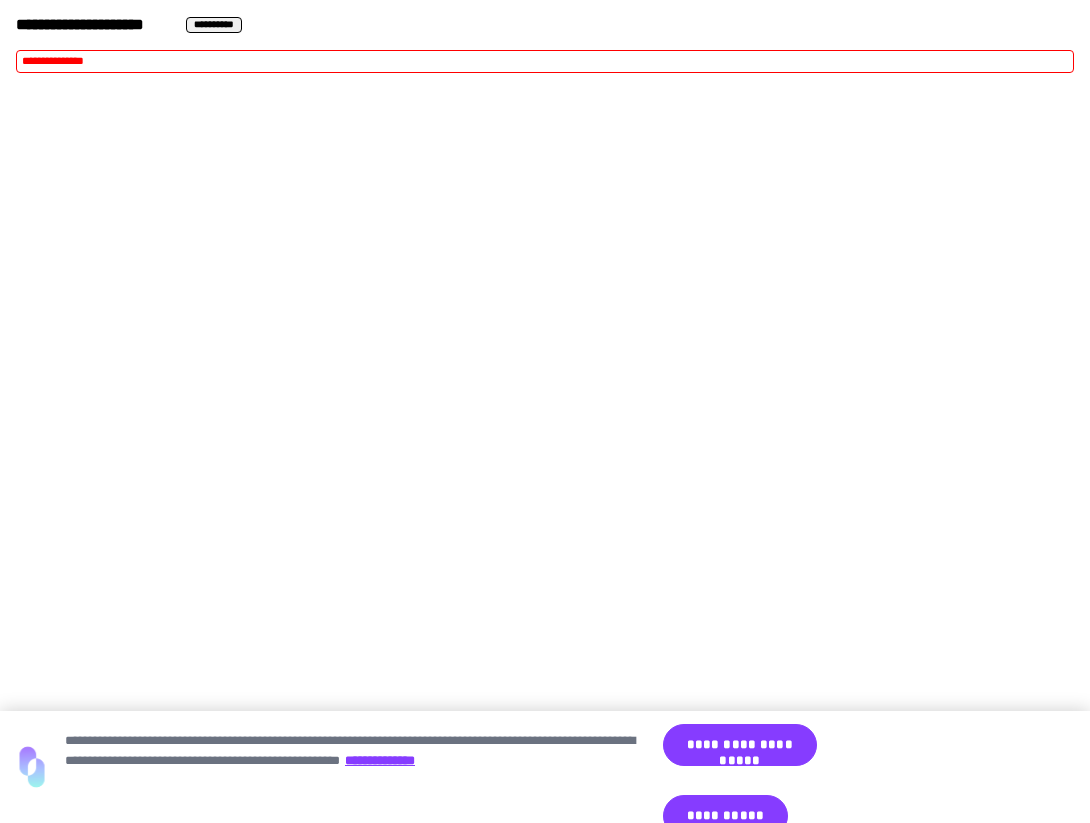 scroll, scrollTop: 0, scrollLeft: 0, axis: both 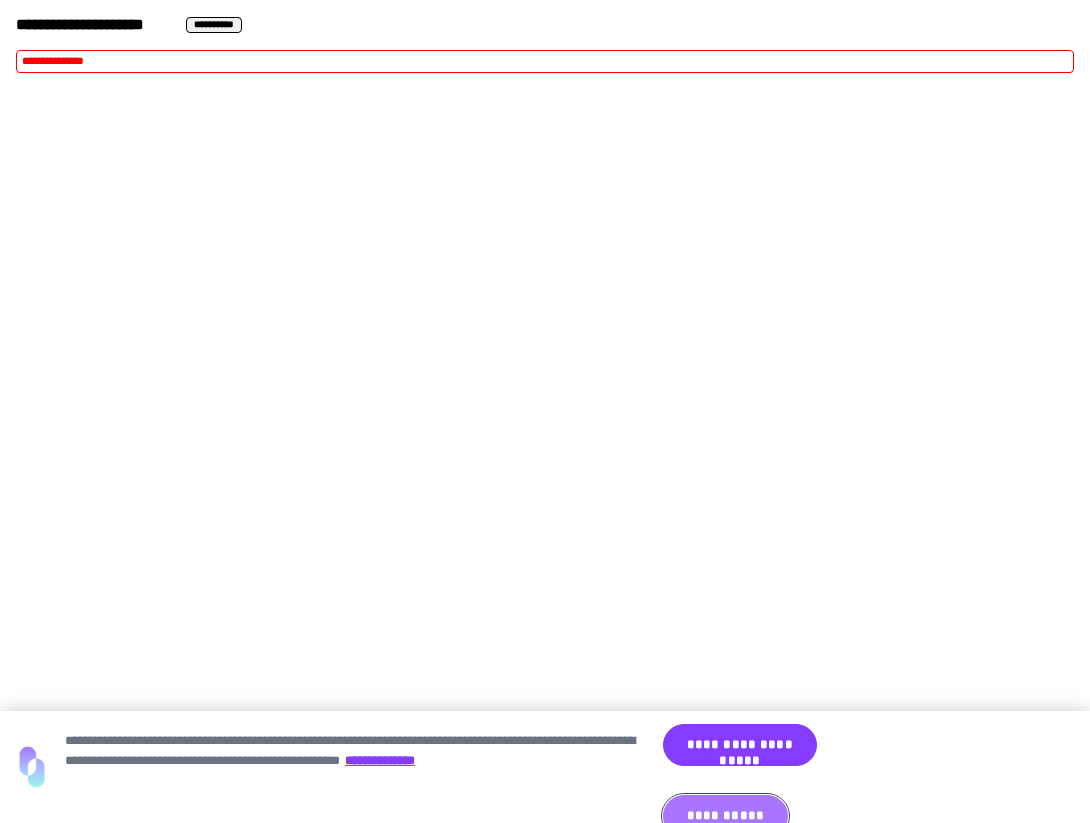 click on "**********" at bounding box center [725, 816] 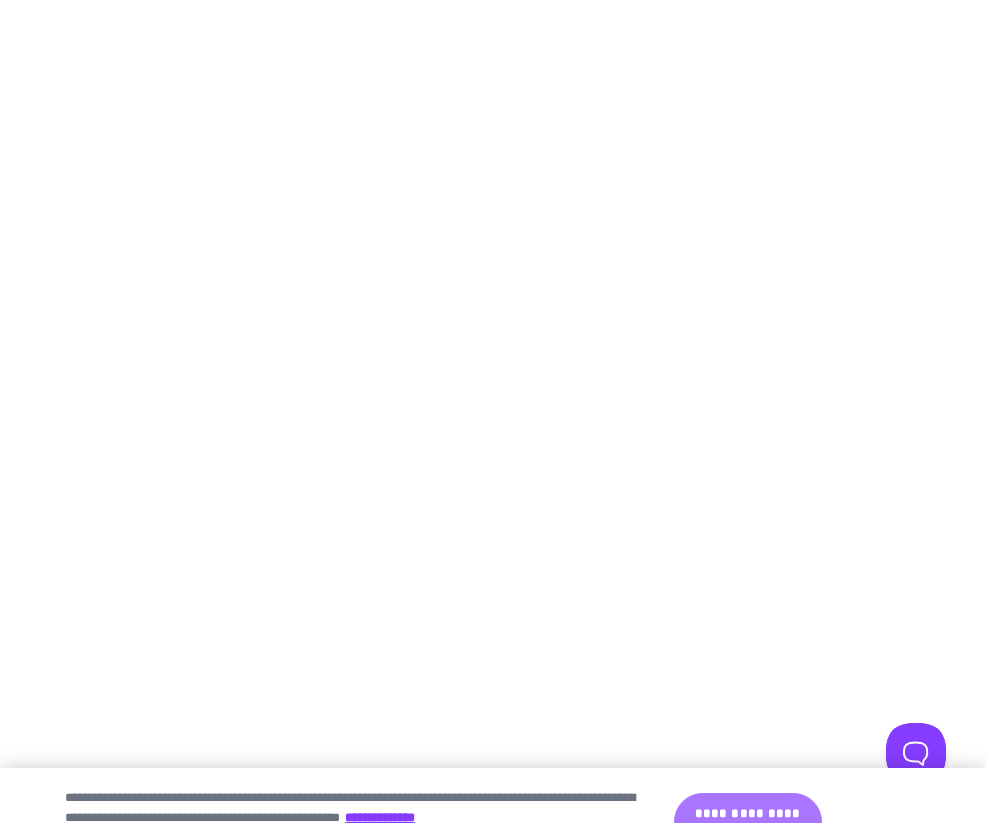 scroll, scrollTop: 0, scrollLeft: 0, axis: both 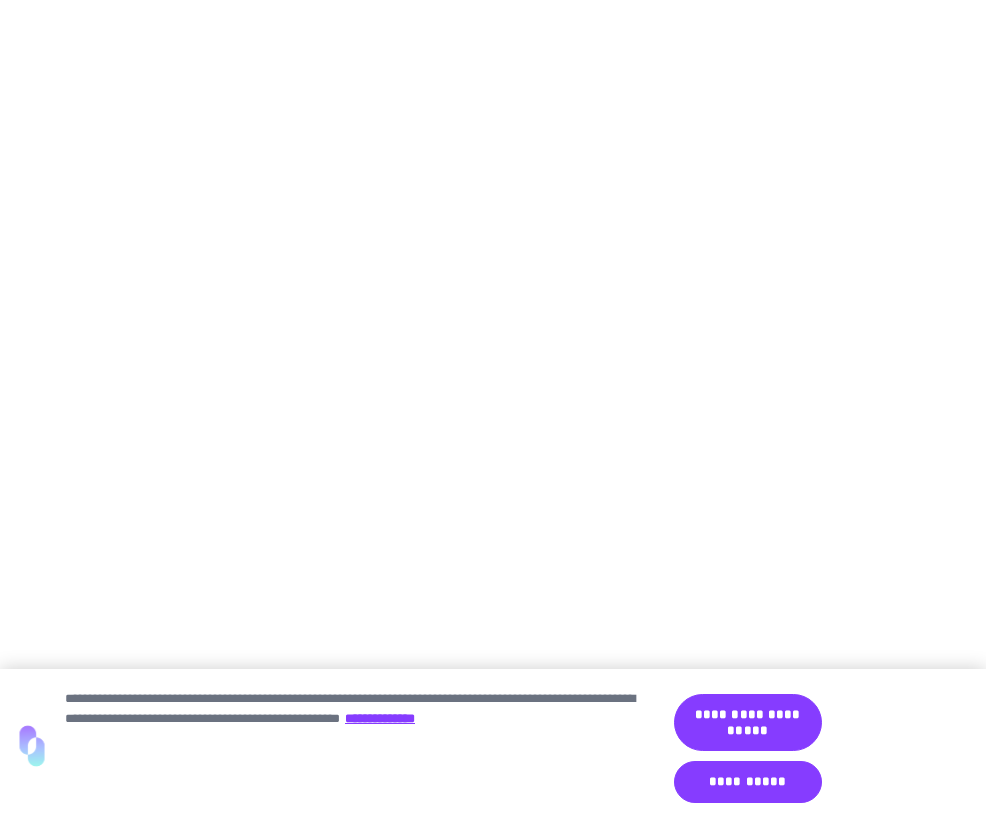click on "**********" at bounding box center (748, 782) 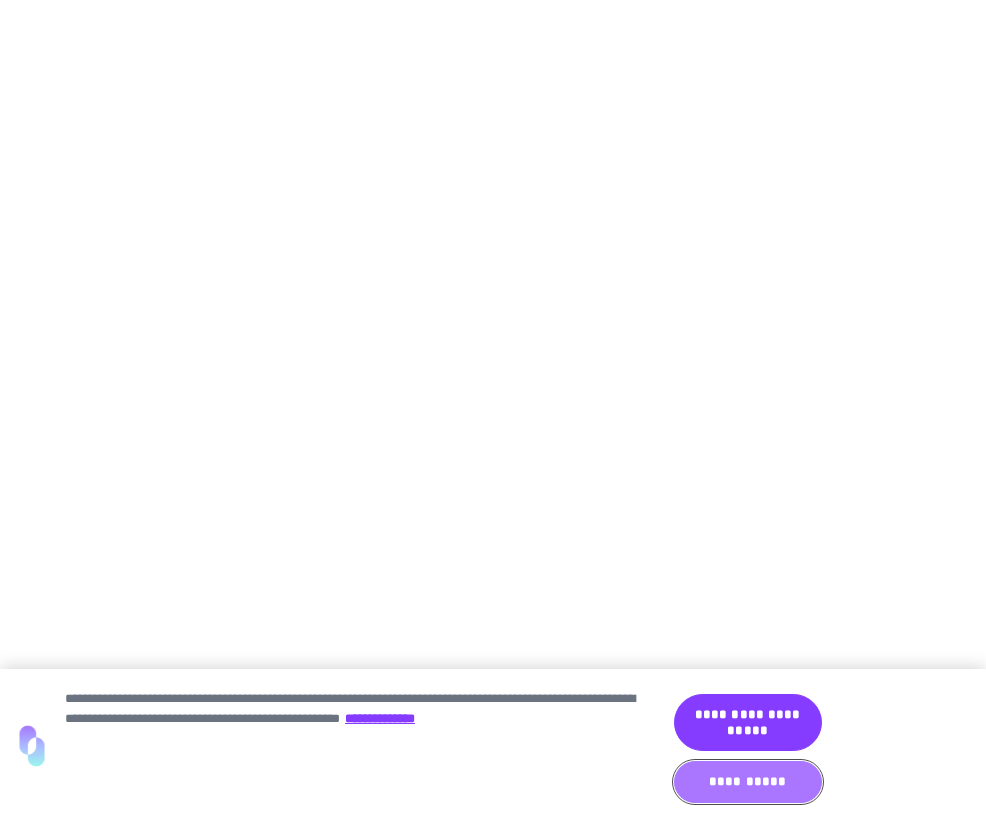 click on "**********" at bounding box center [748, 782] 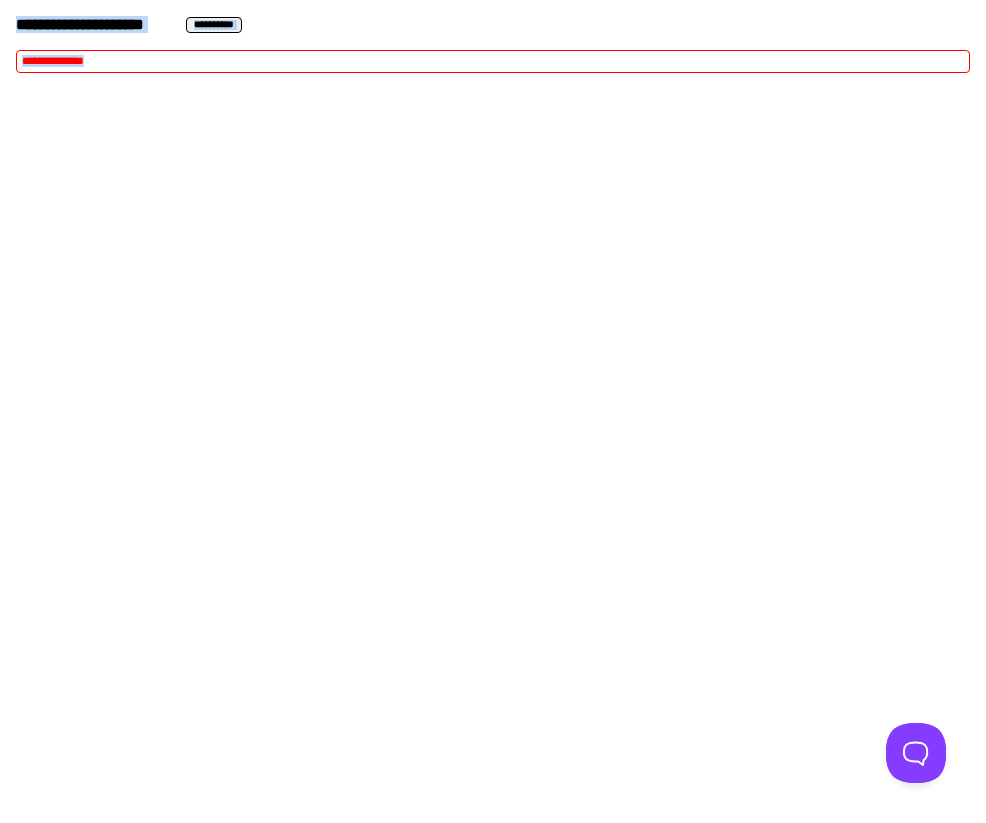 drag, startPoint x: 165, startPoint y: 57, endPoint x: 20, endPoint y: 8, distance: 153.05554 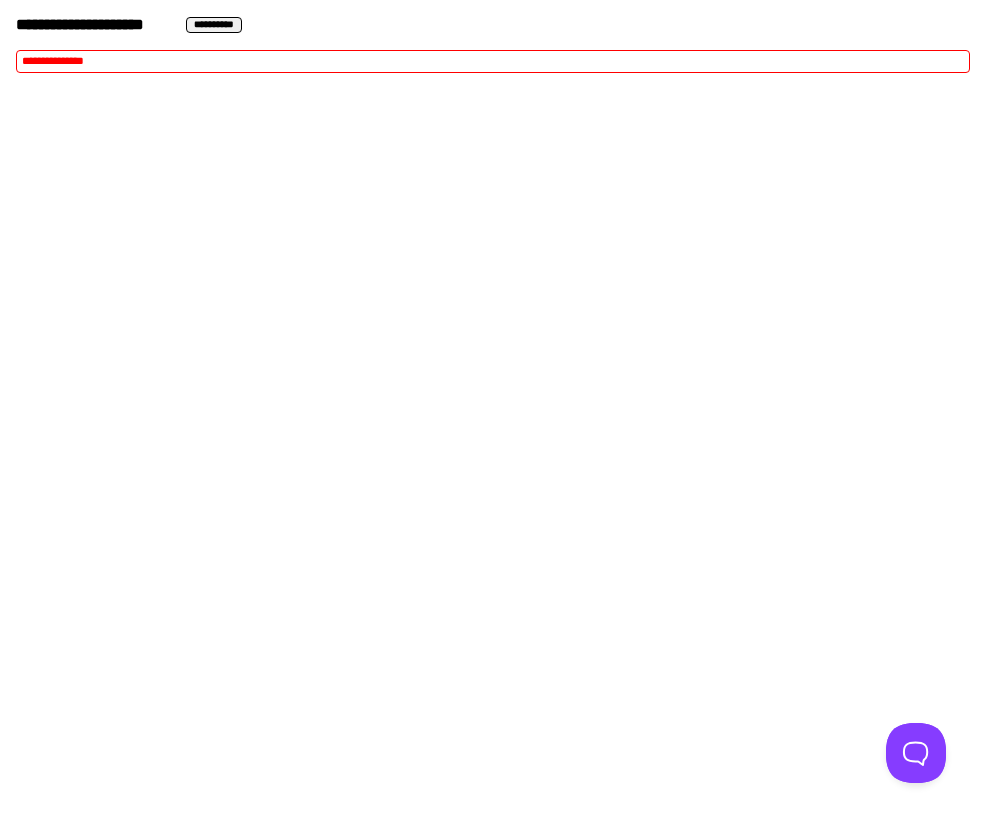click on "**********" at bounding box center [493, 50] 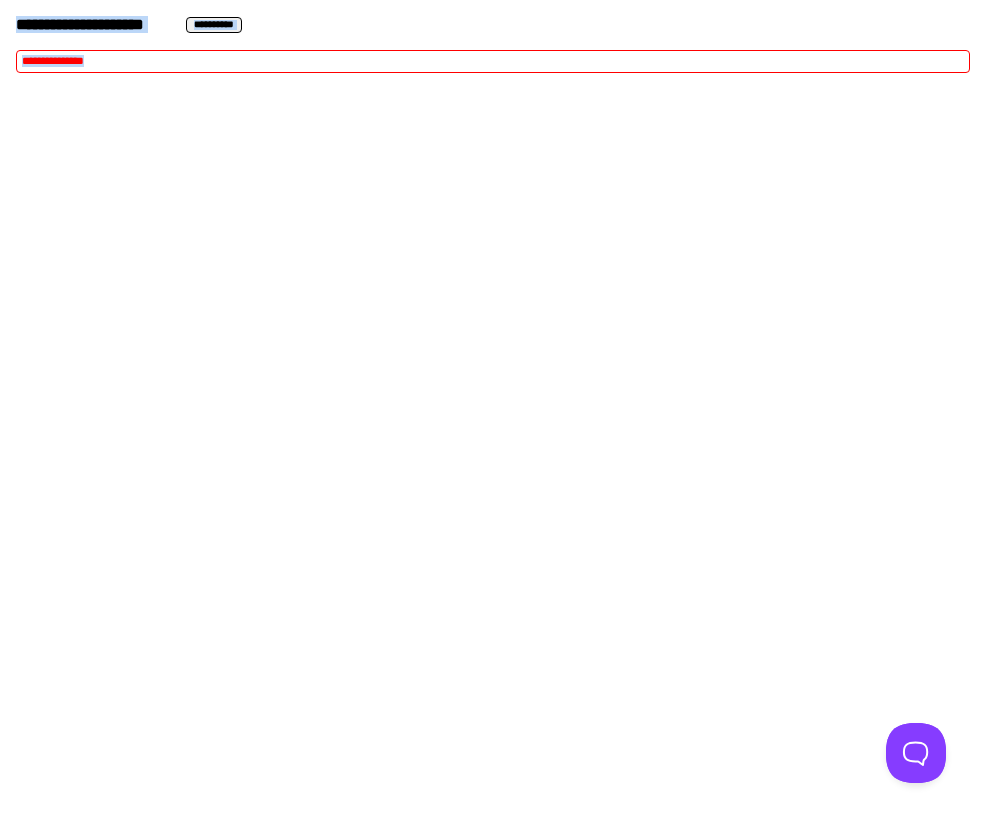 drag, startPoint x: 15, startPoint y: 7, endPoint x: 132, endPoint y: 138, distance: 175.64168 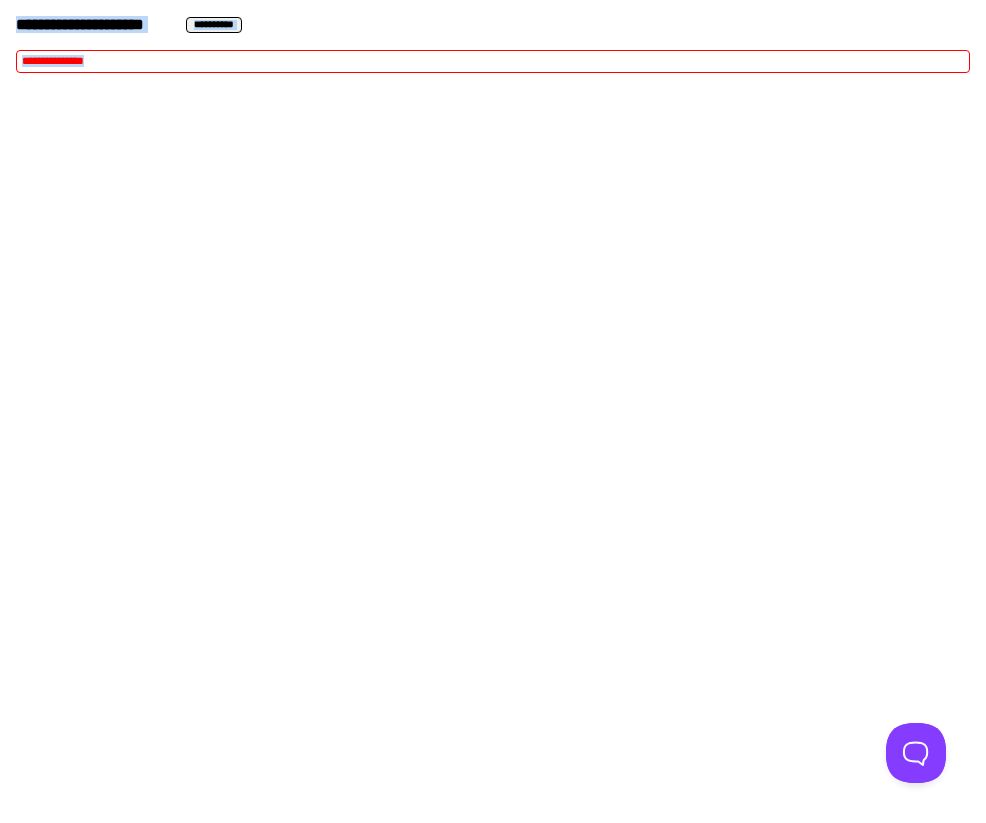 drag, startPoint x: 181, startPoint y: 145, endPoint x: 8, endPoint y: 6, distance: 221.92342 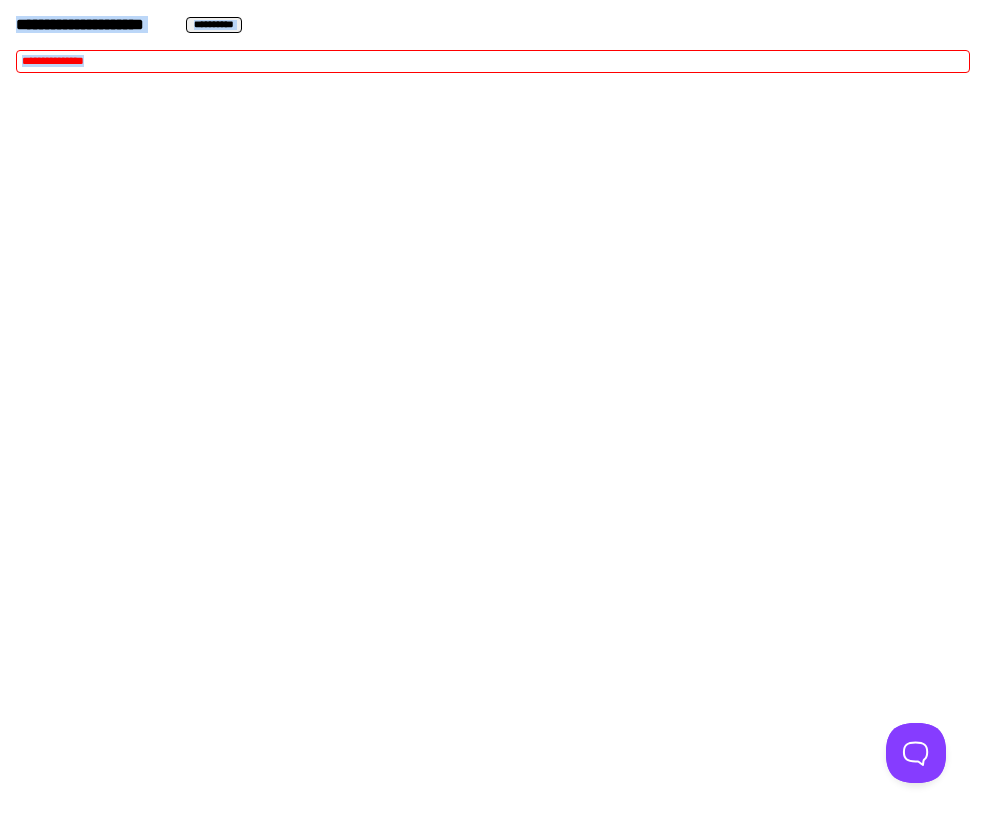 drag, startPoint x: 8, startPoint y: 6, endPoint x: 111, endPoint y: 81, distance: 127.41271 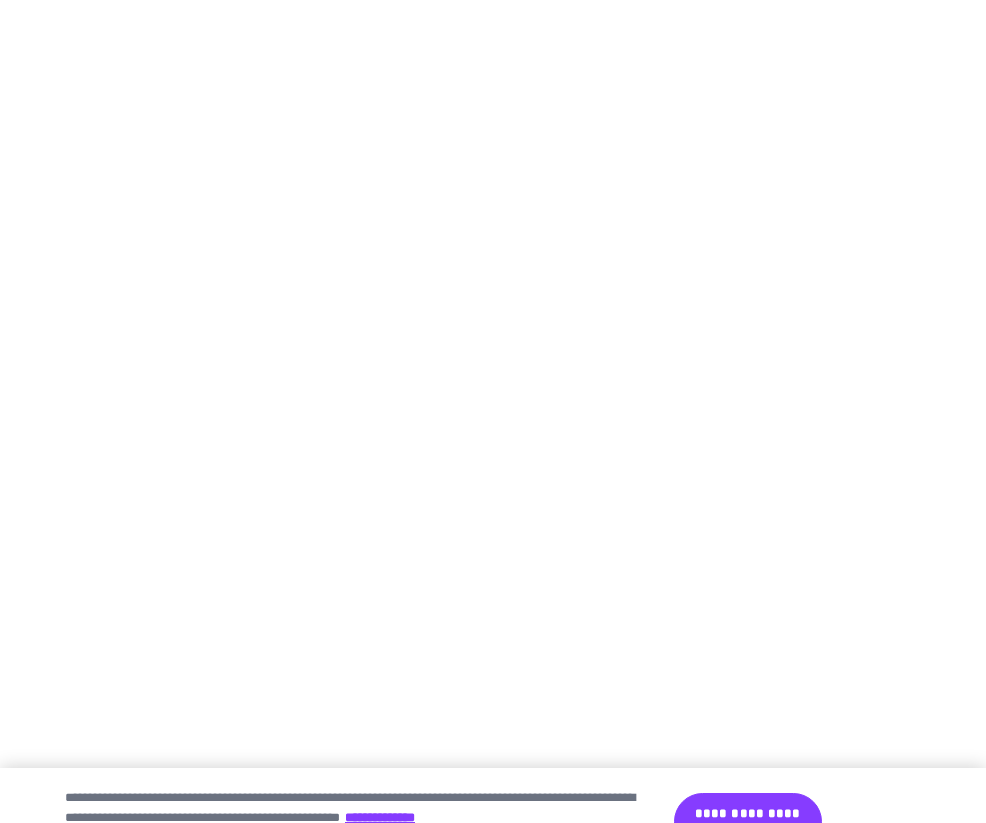 scroll, scrollTop: 0, scrollLeft: 0, axis: both 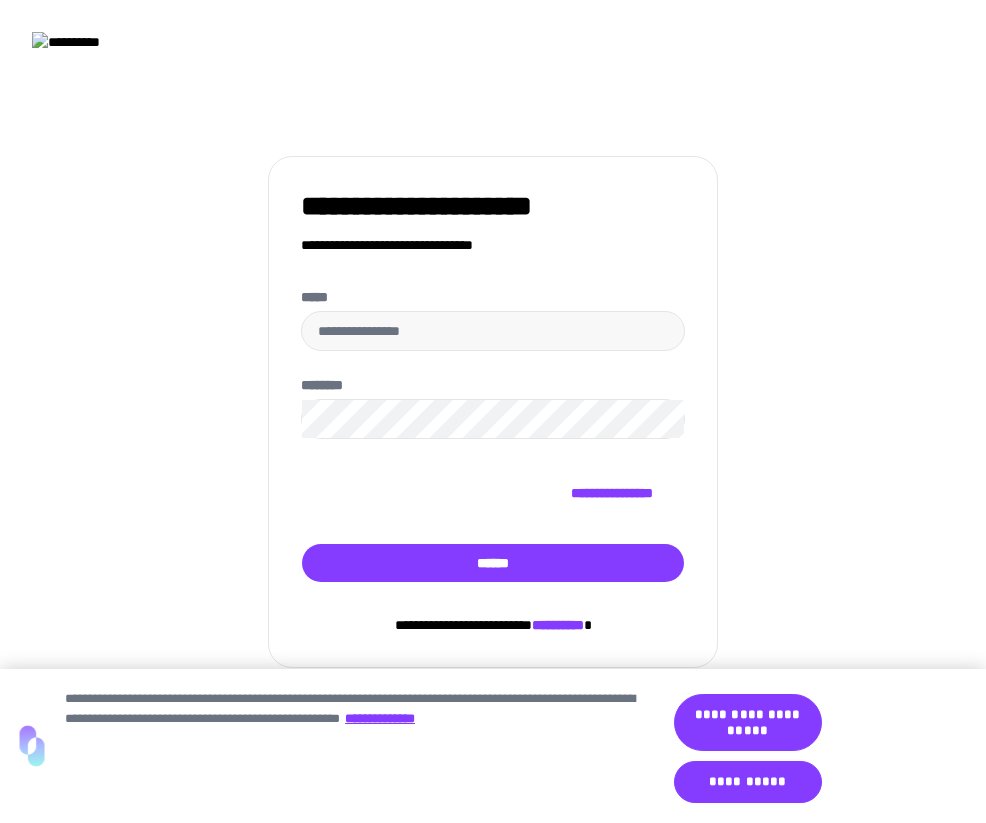 type on "**********" 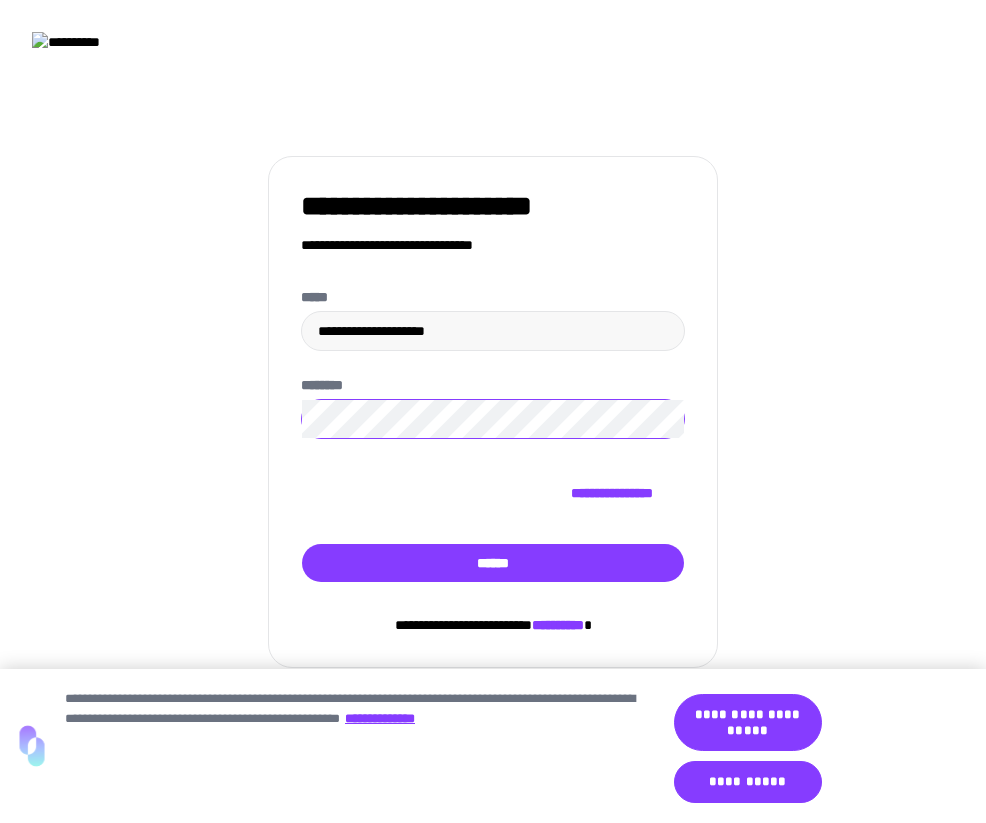 click on "**********" at bounding box center (493, 435) 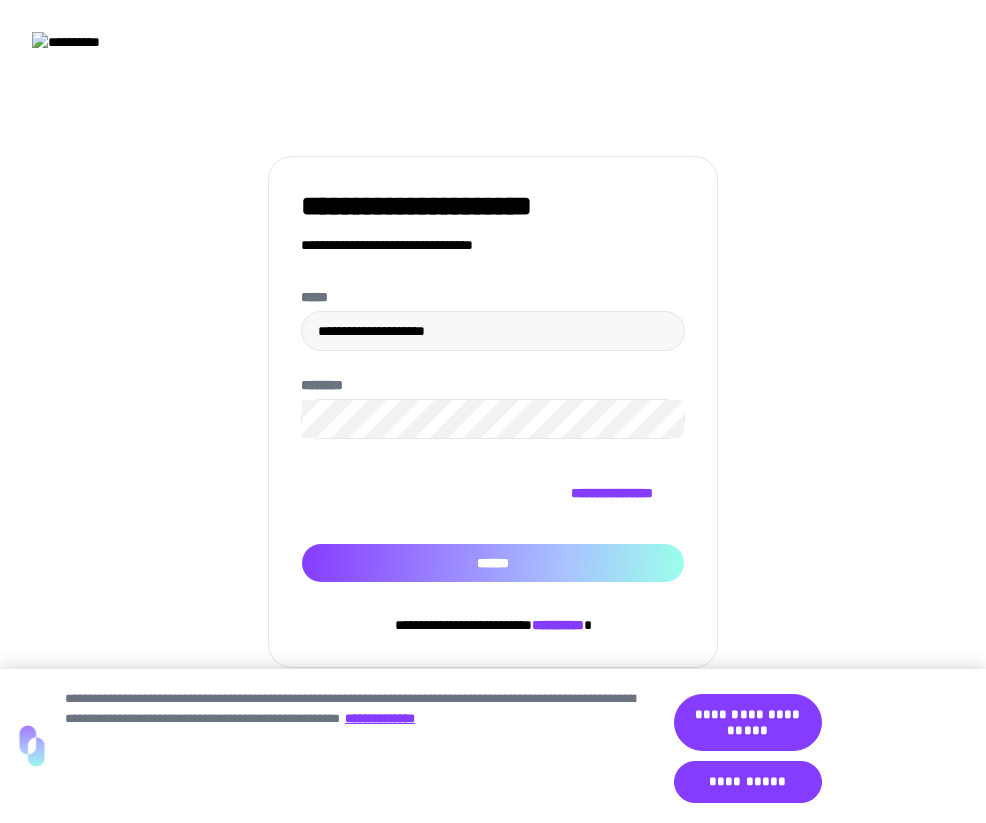 click on "******" at bounding box center [493, 563] 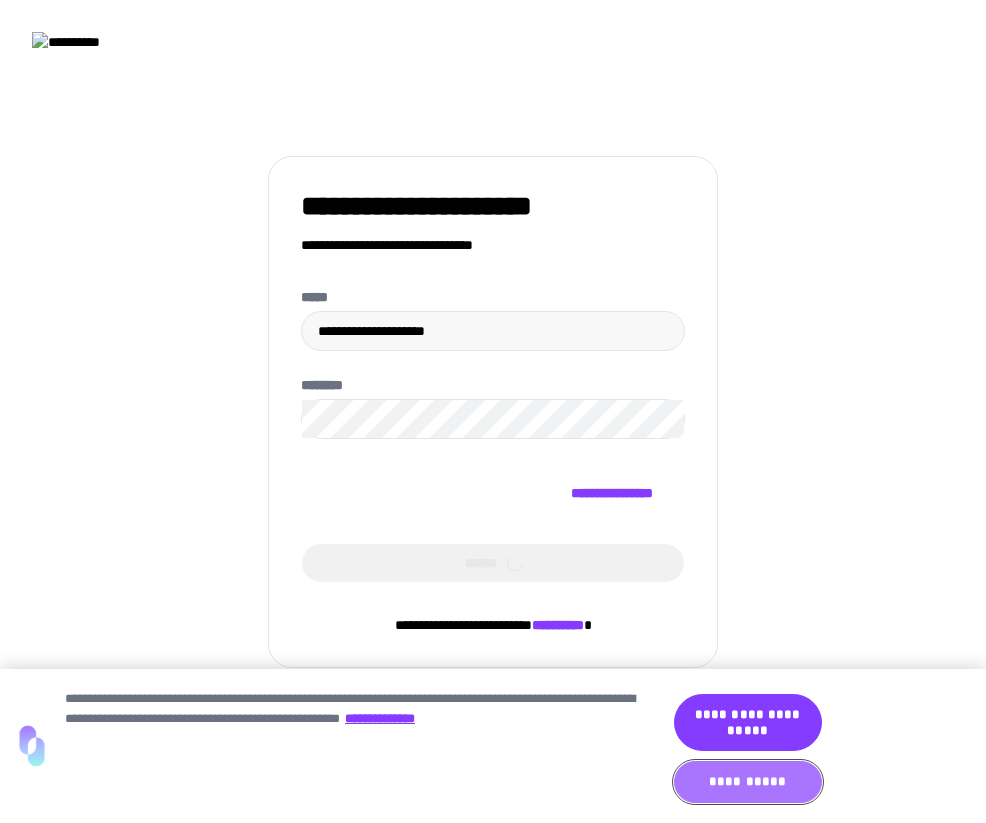 click on "**********" at bounding box center [748, 782] 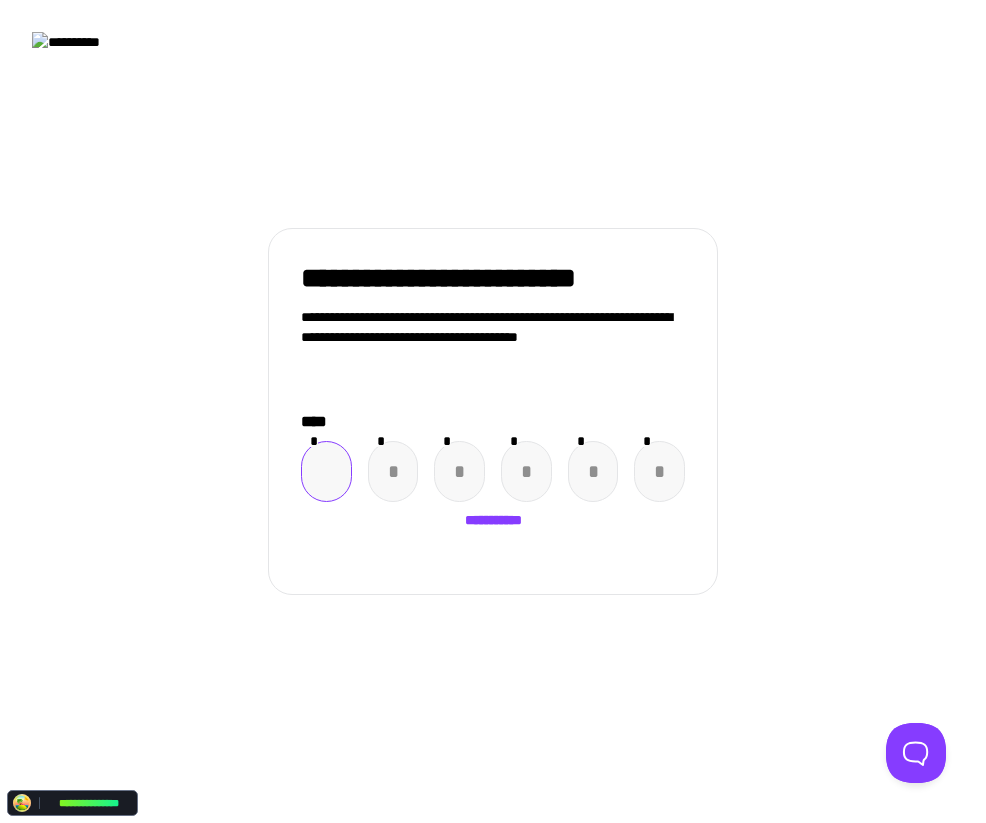 click at bounding box center [326, 471] 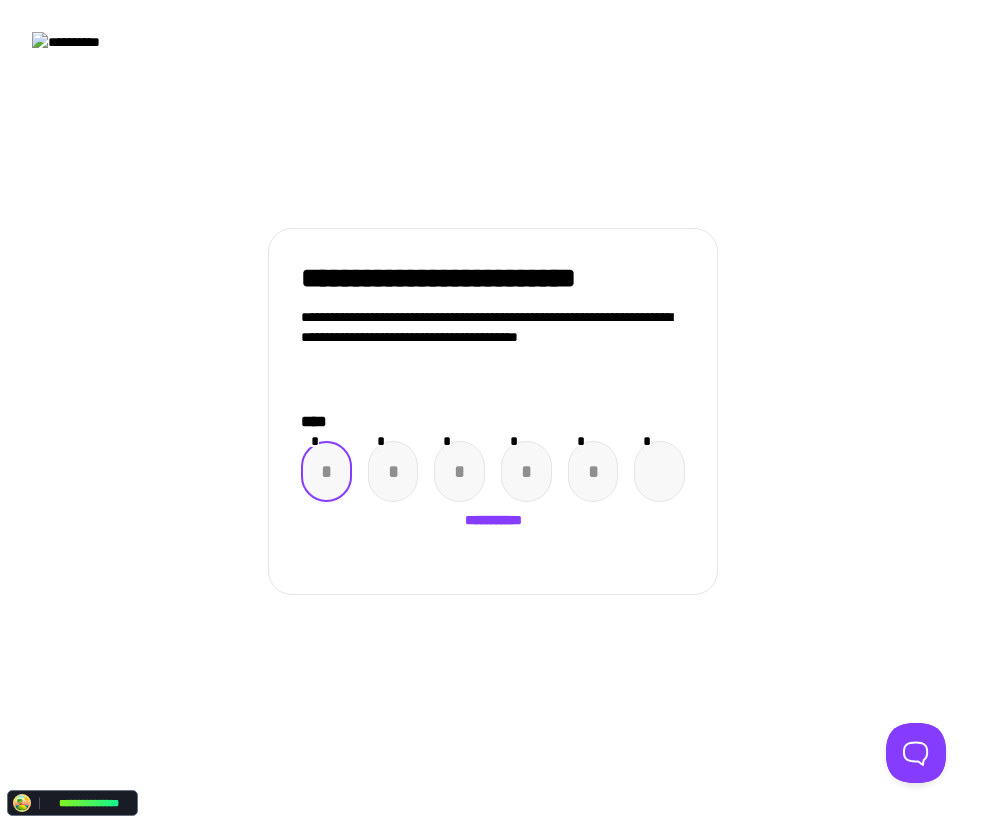 paste on "*" 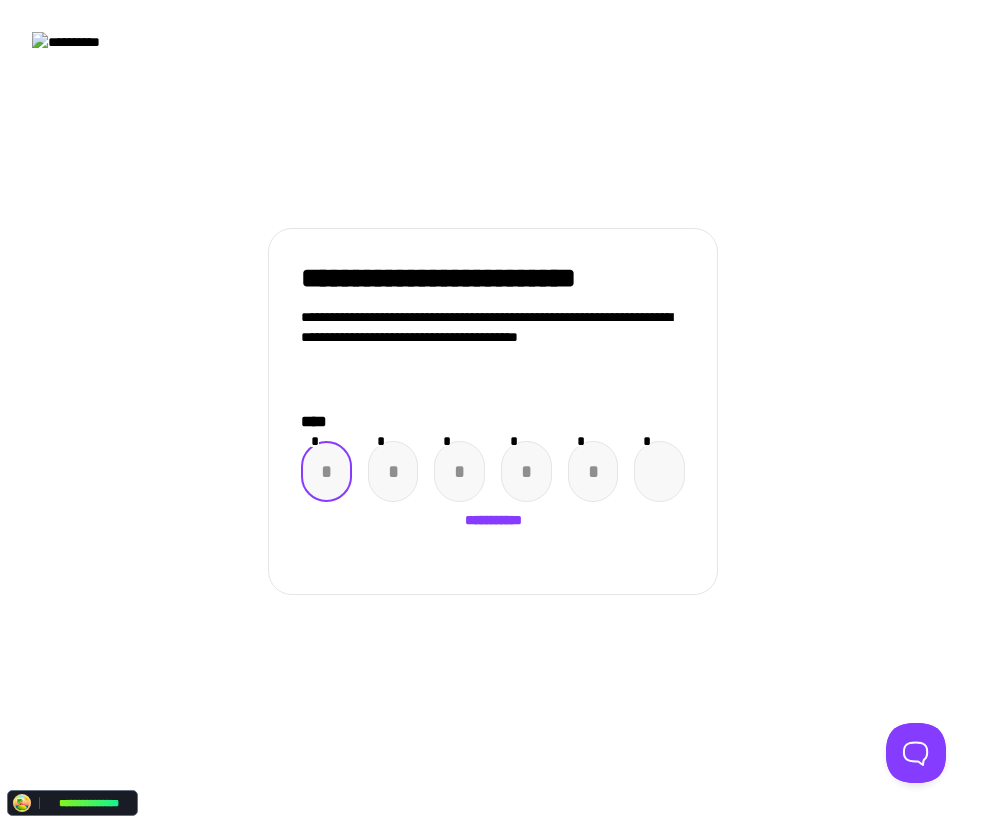 type on "*" 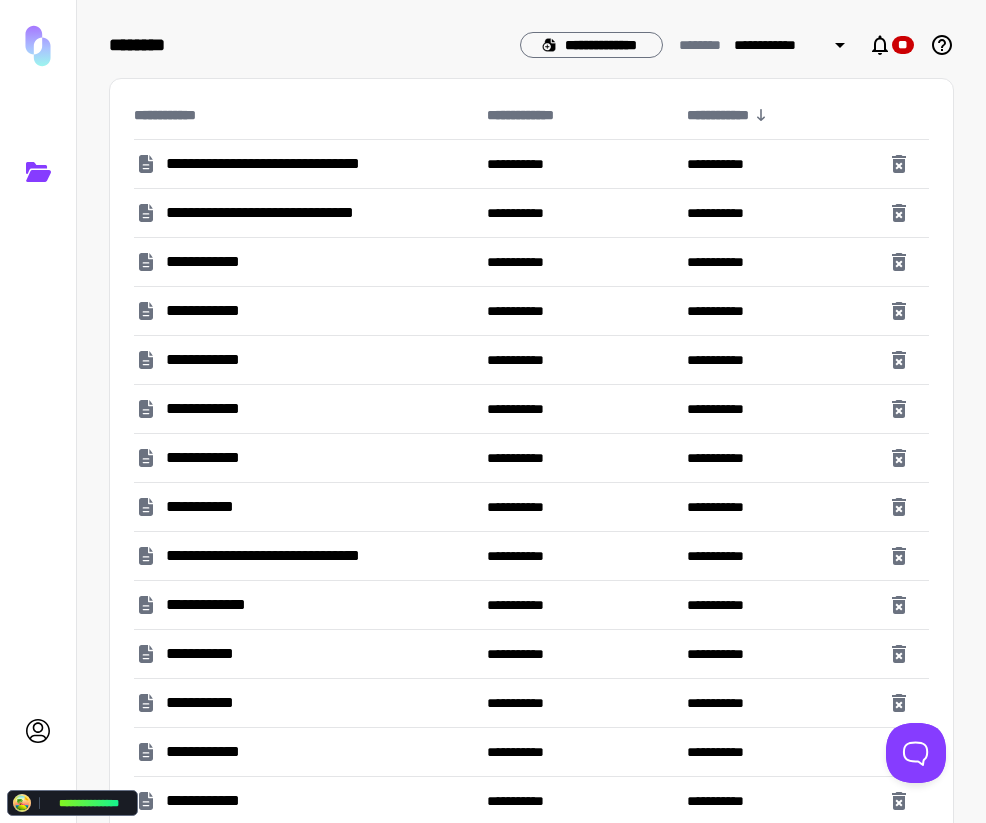 click on "**********" at bounding box center (306, 164) 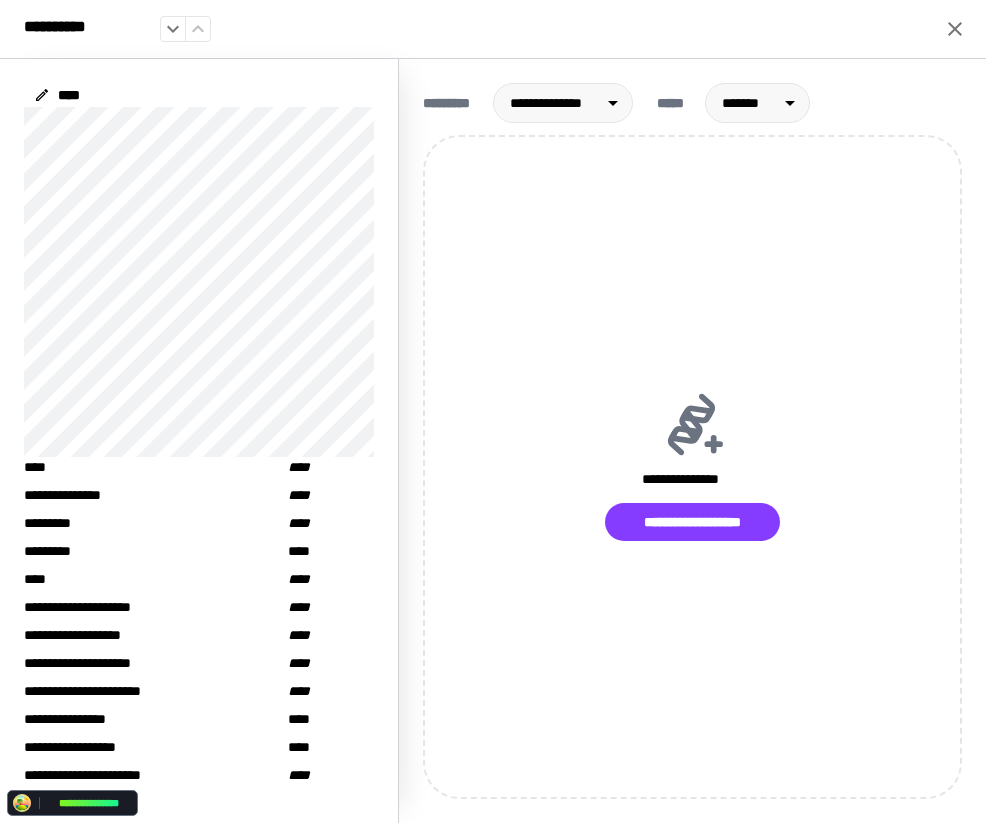 click 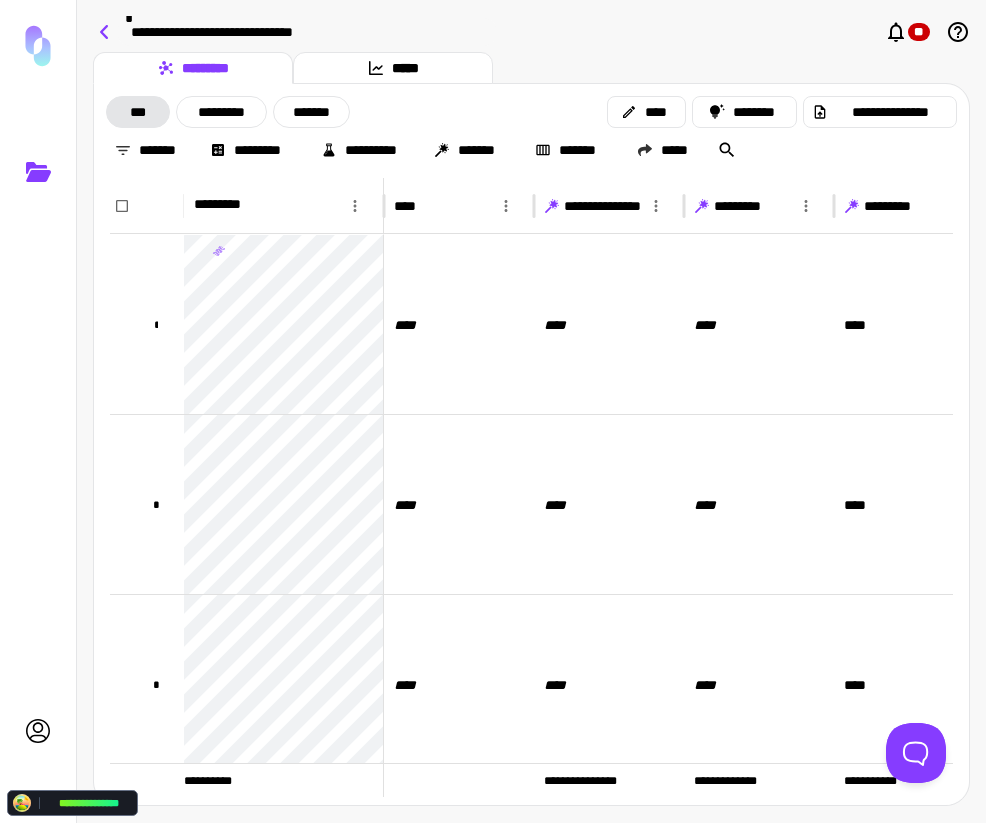 click 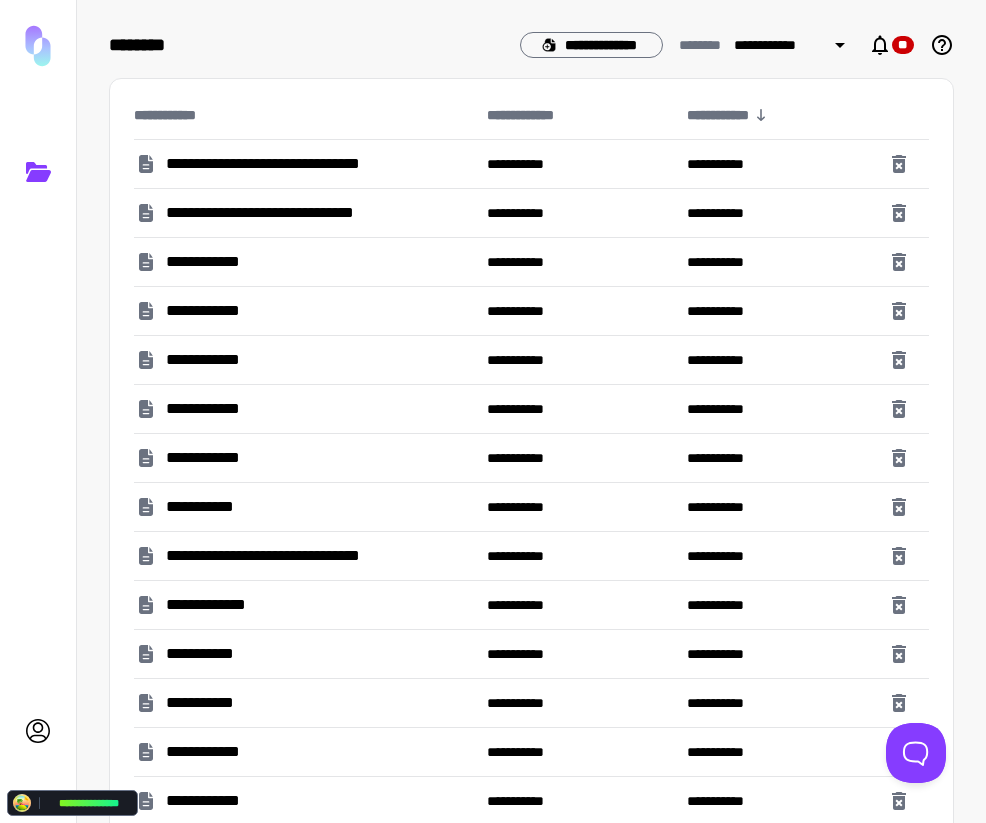 click on "**********" at bounding box center [306, 360] 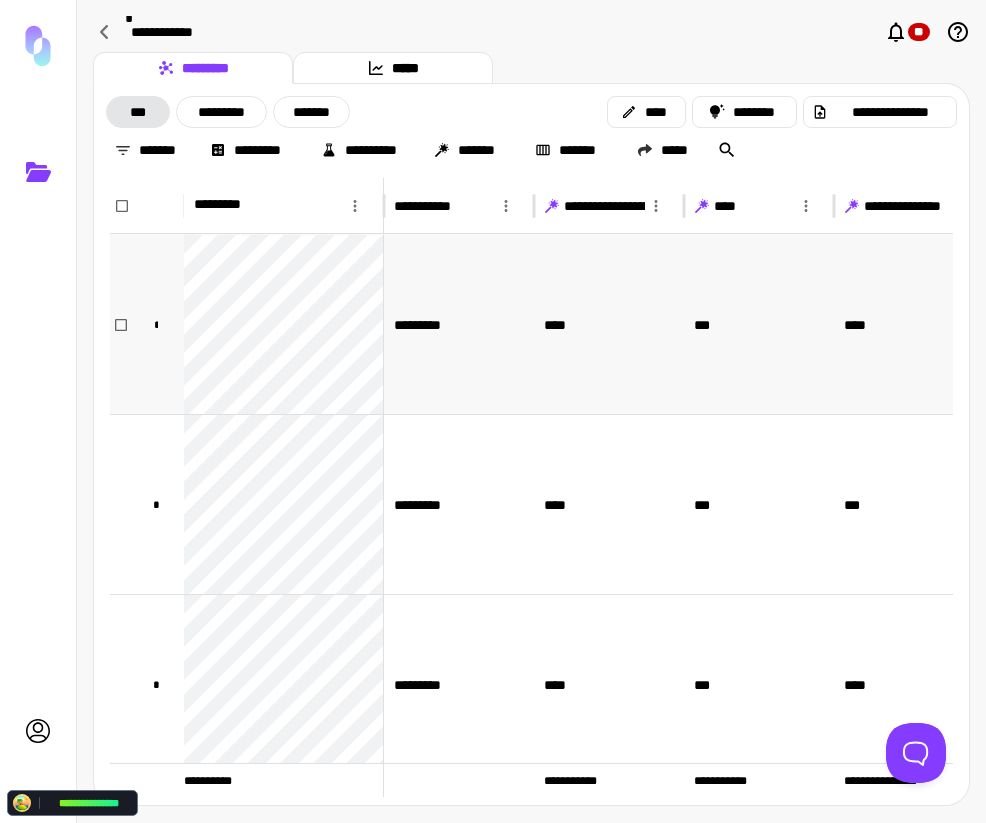 click on "*********" at bounding box center [459, 324] 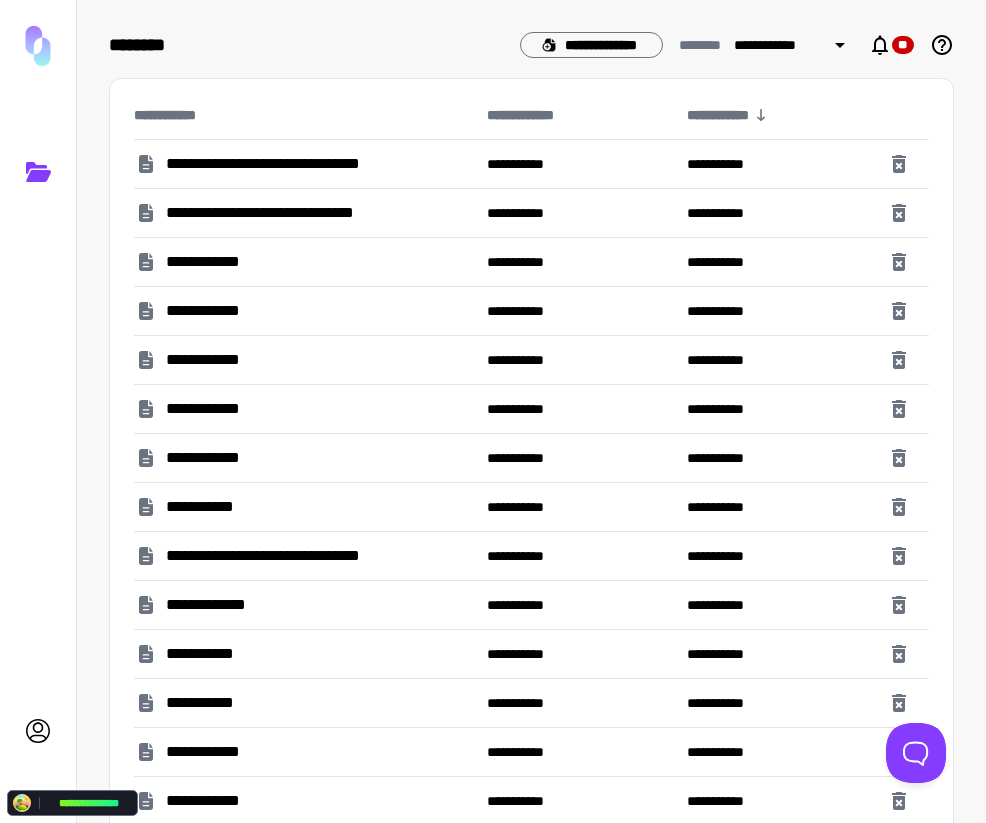 click on "**********" at bounding box center [306, 164] 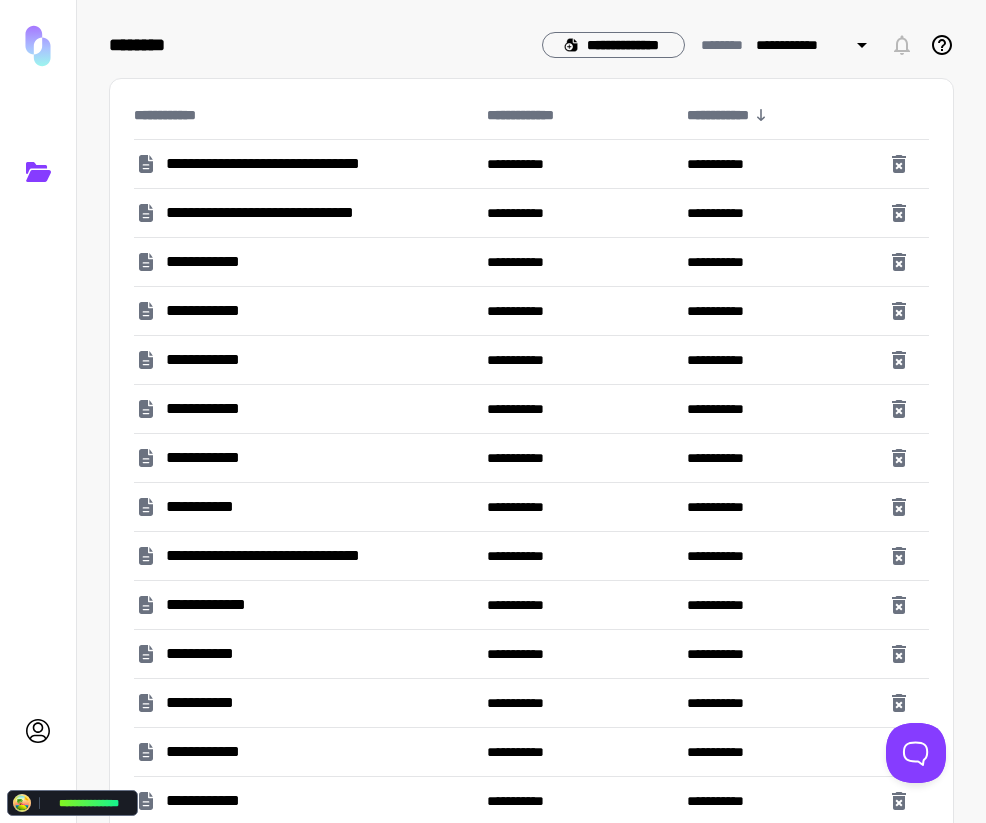 click on "**********" at bounding box center [275, 213] 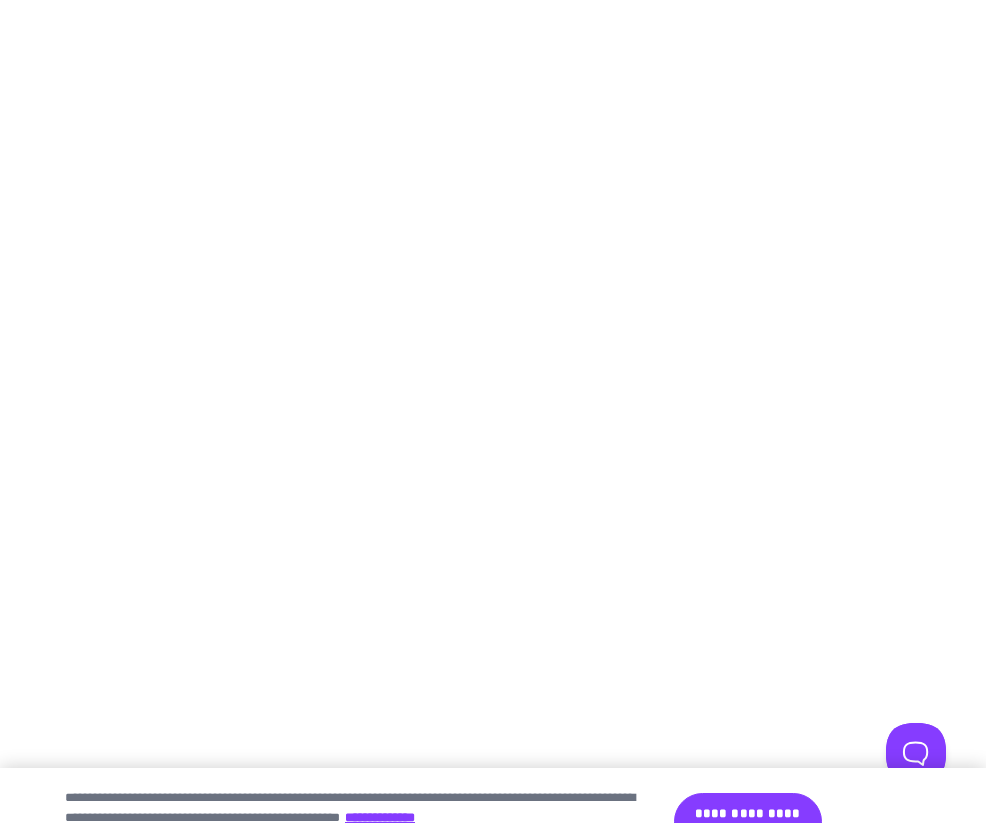scroll, scrollTop: 0, scrollLeft: 0, axis: both 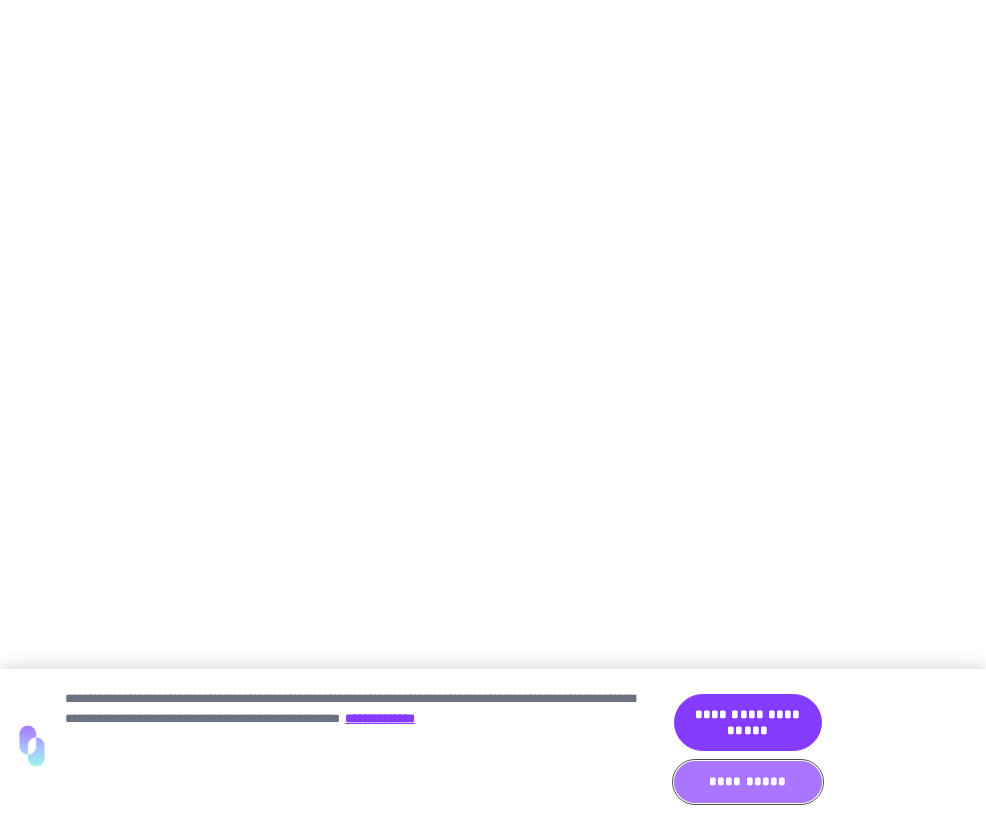 drag, startPoint x: 778, startPoint y: 776, endPoint x: 759, endPoint y: 778, distance: 19.104973 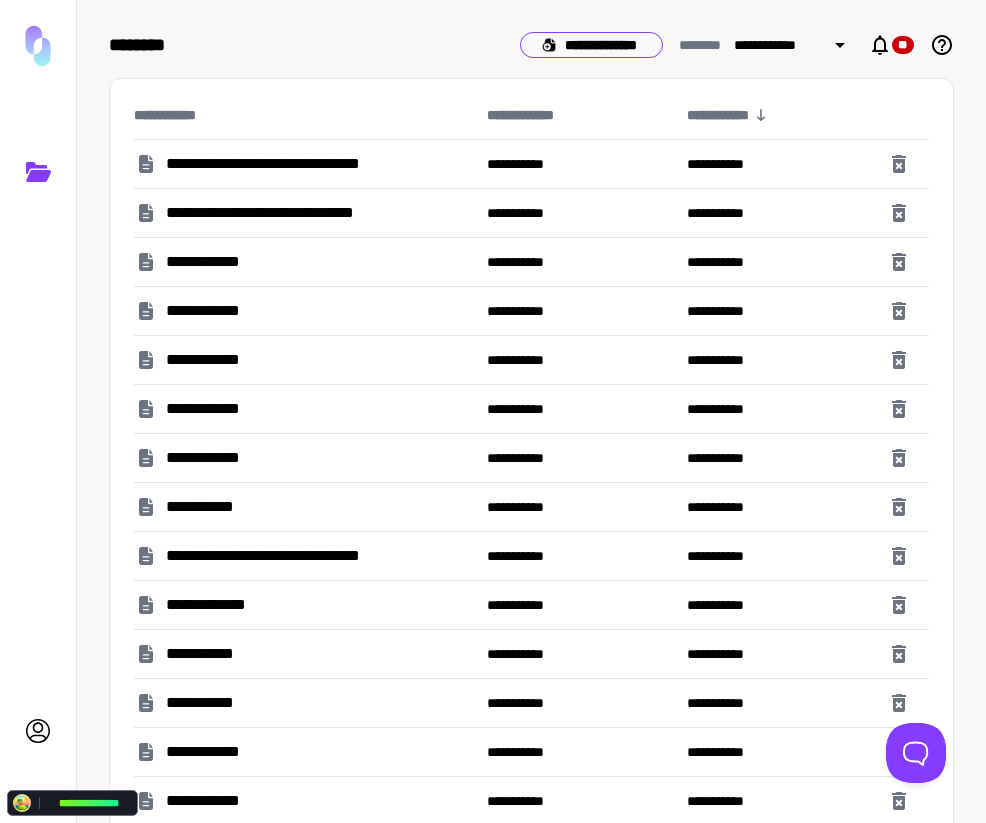 click on "**********" at bounding box center (591, 45) 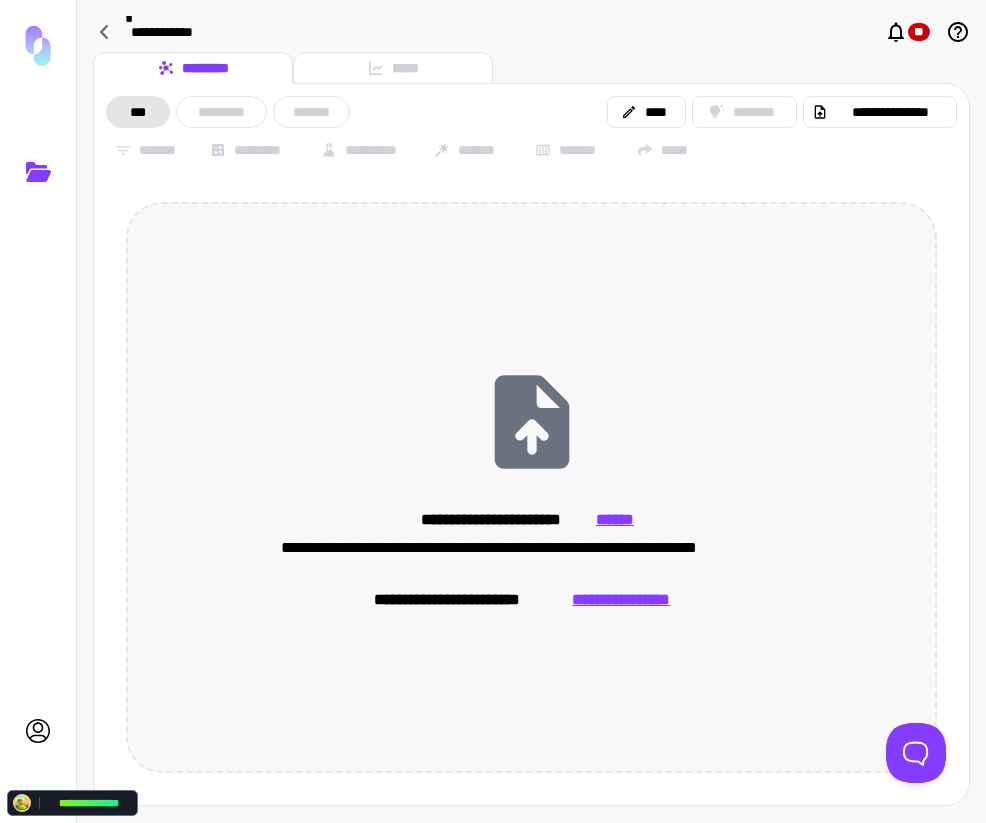 click on "******" at bounding box center [615, 520] 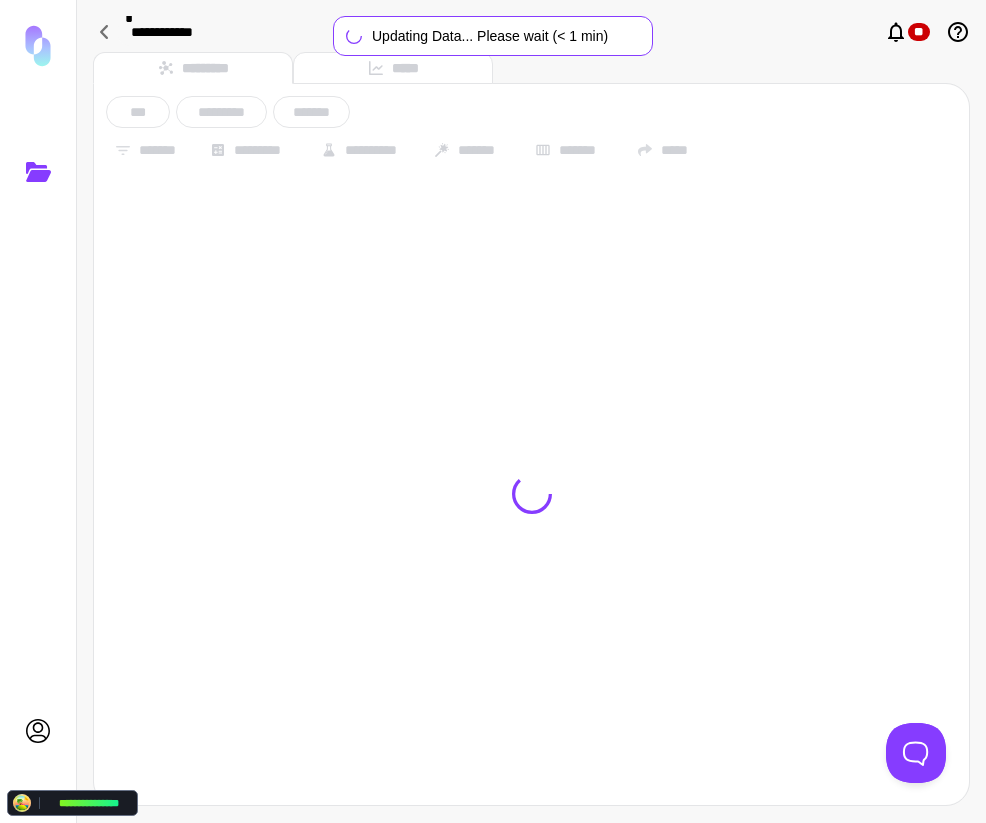 type on "**********" 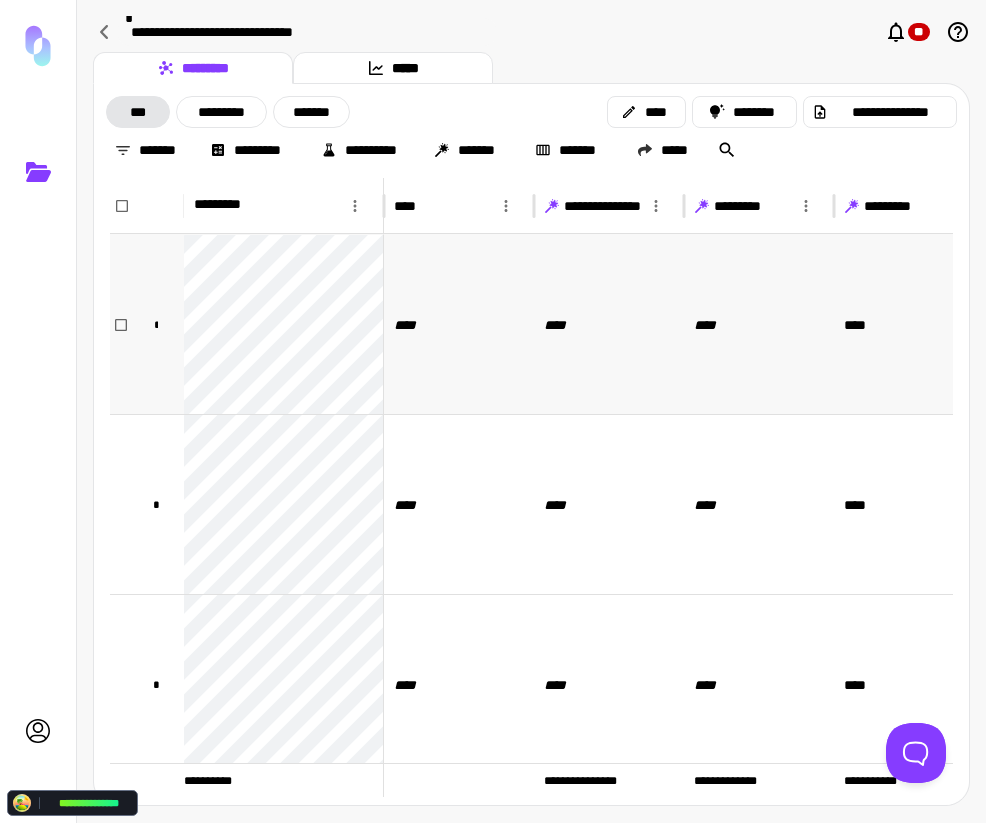 click on "****" at bounding box center [609, 324] 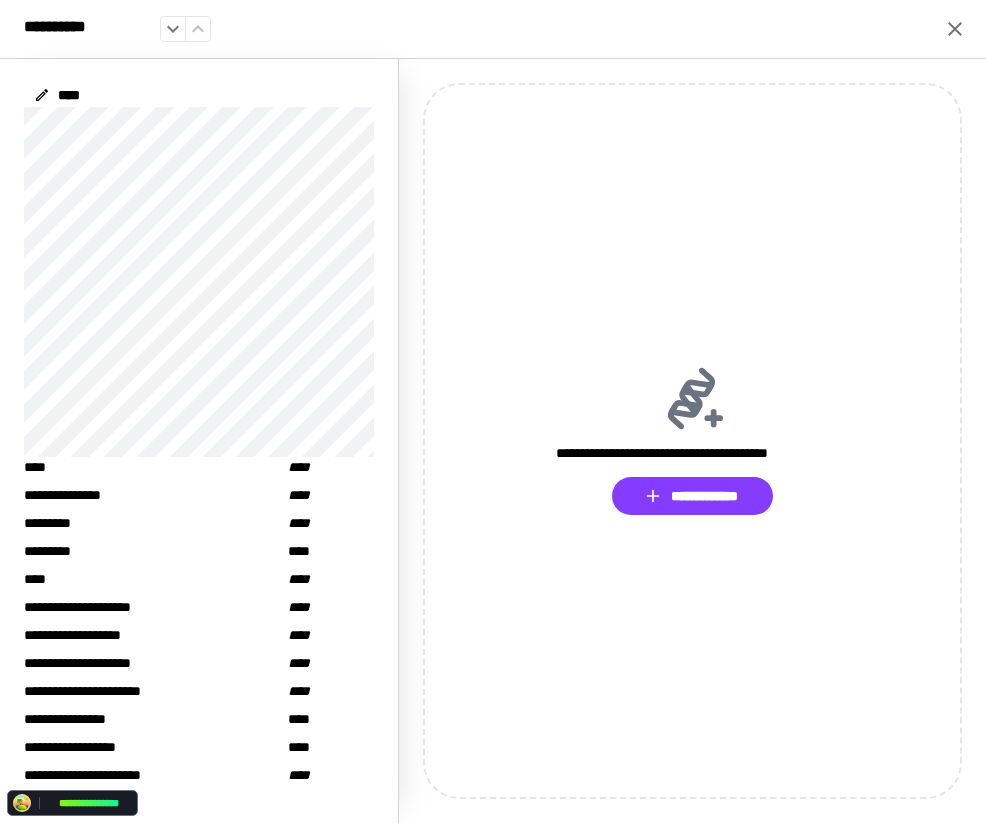 drag, startPoint x: 946, startPoint y: 31, endPoint x: 343, endPoint y: 72, distance: 604.3923 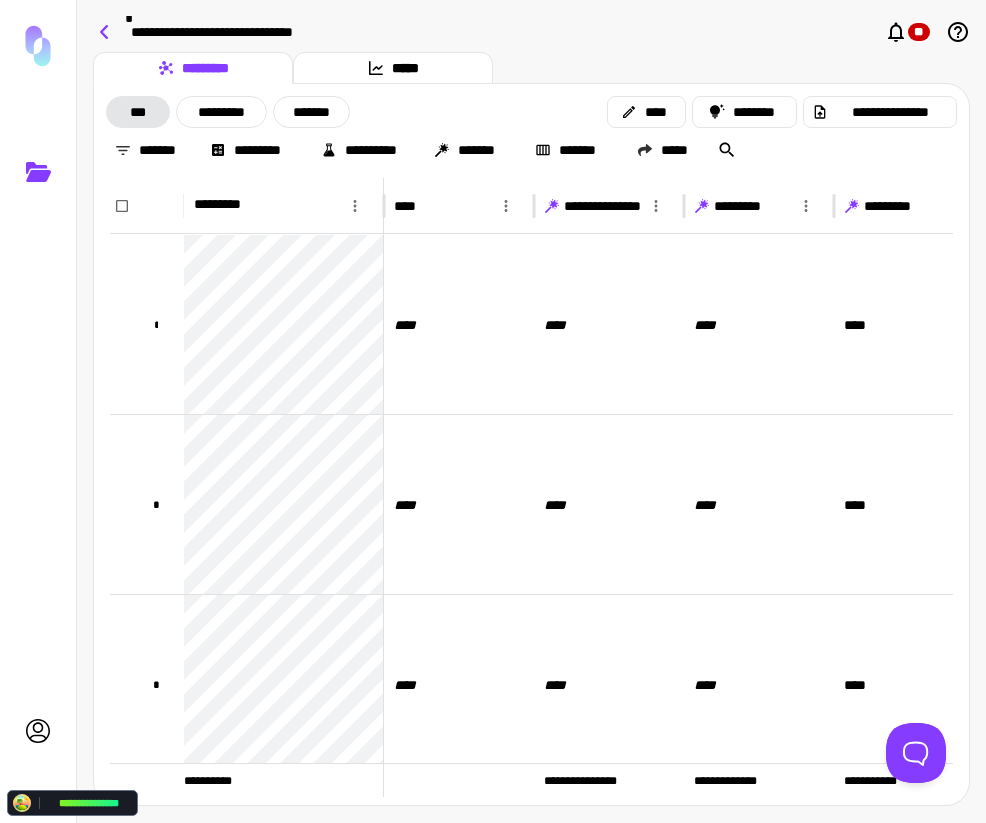 click 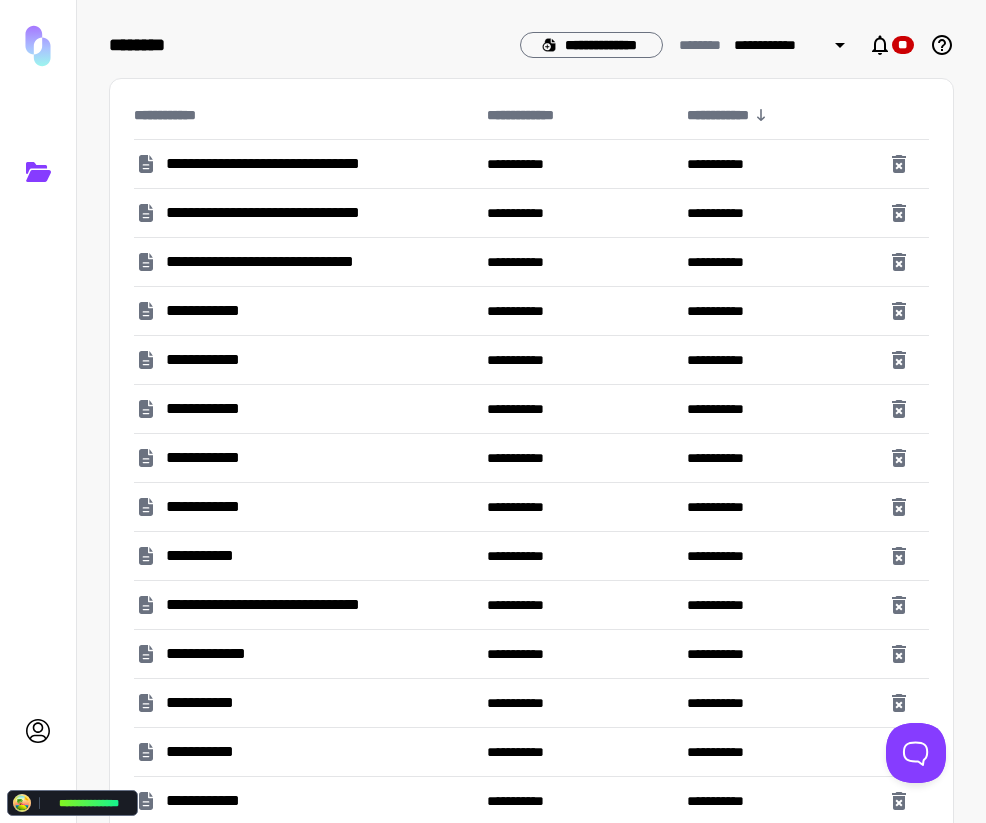 click on "**********" at bounding box center [306, 164] 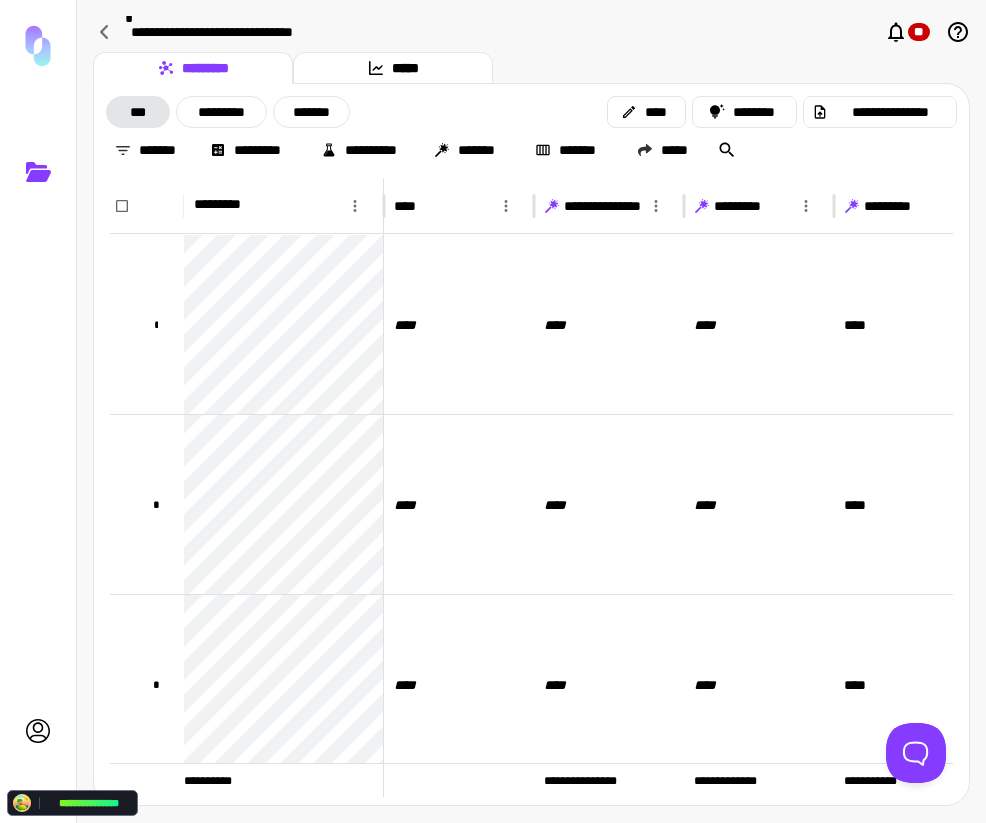click on "**********" at bounding box center [295, 32] 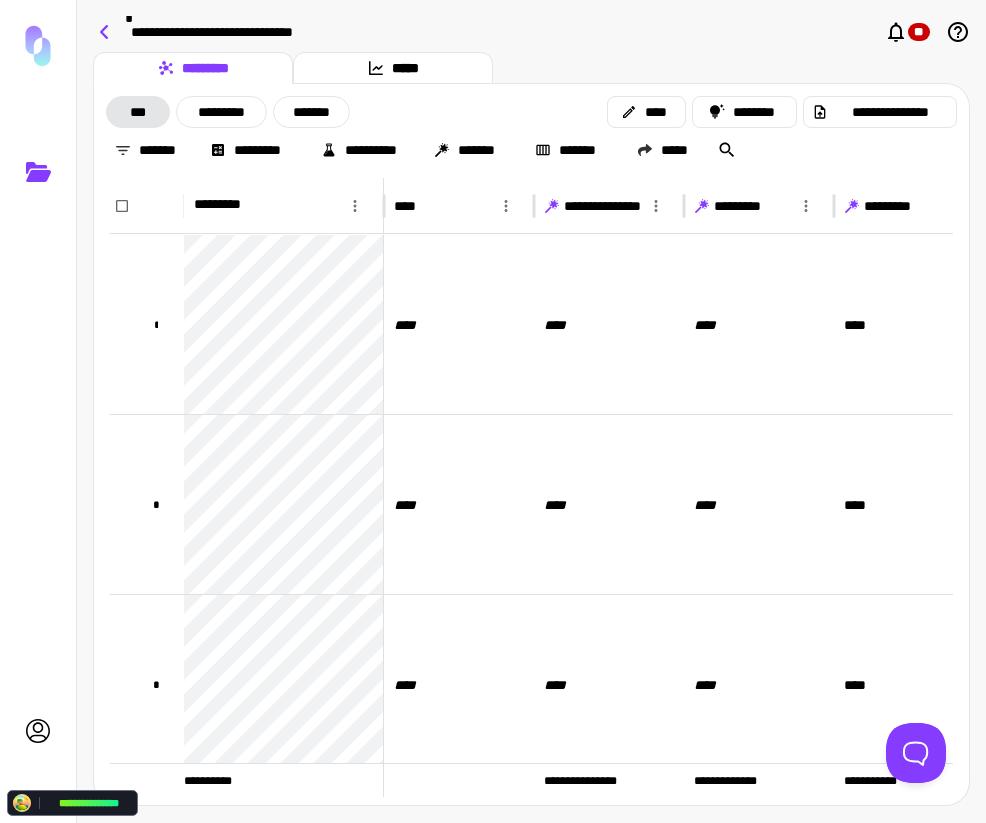 click 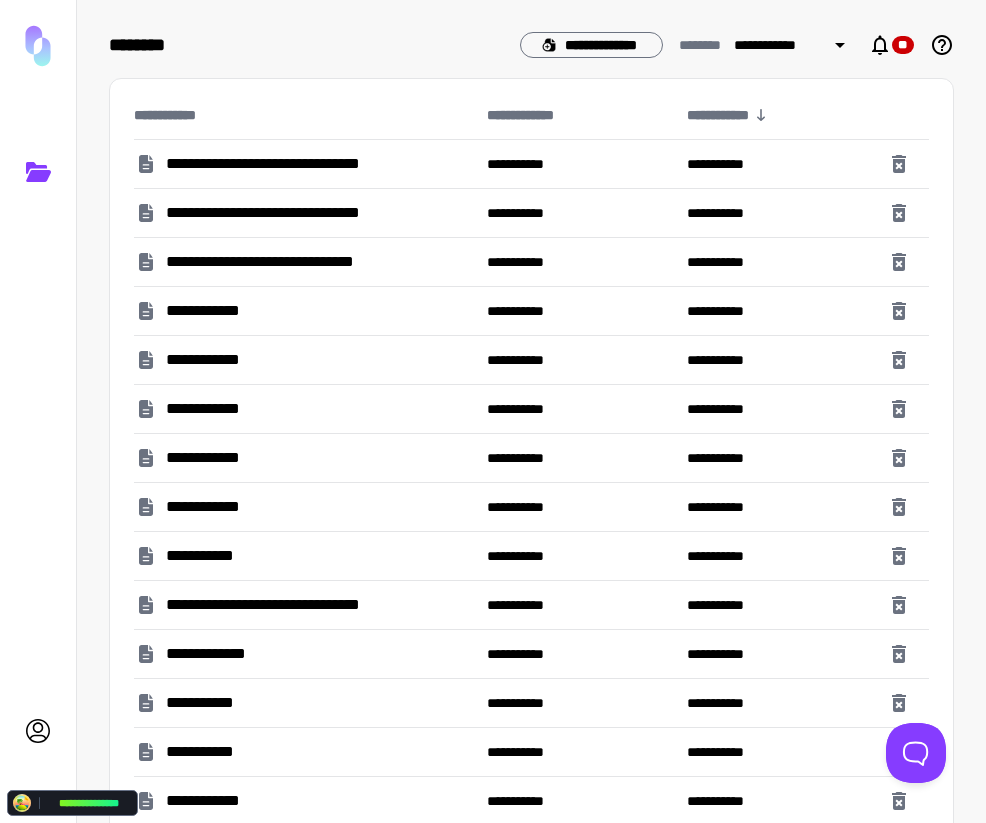 click on "**********" at bounding box center (306, 213) 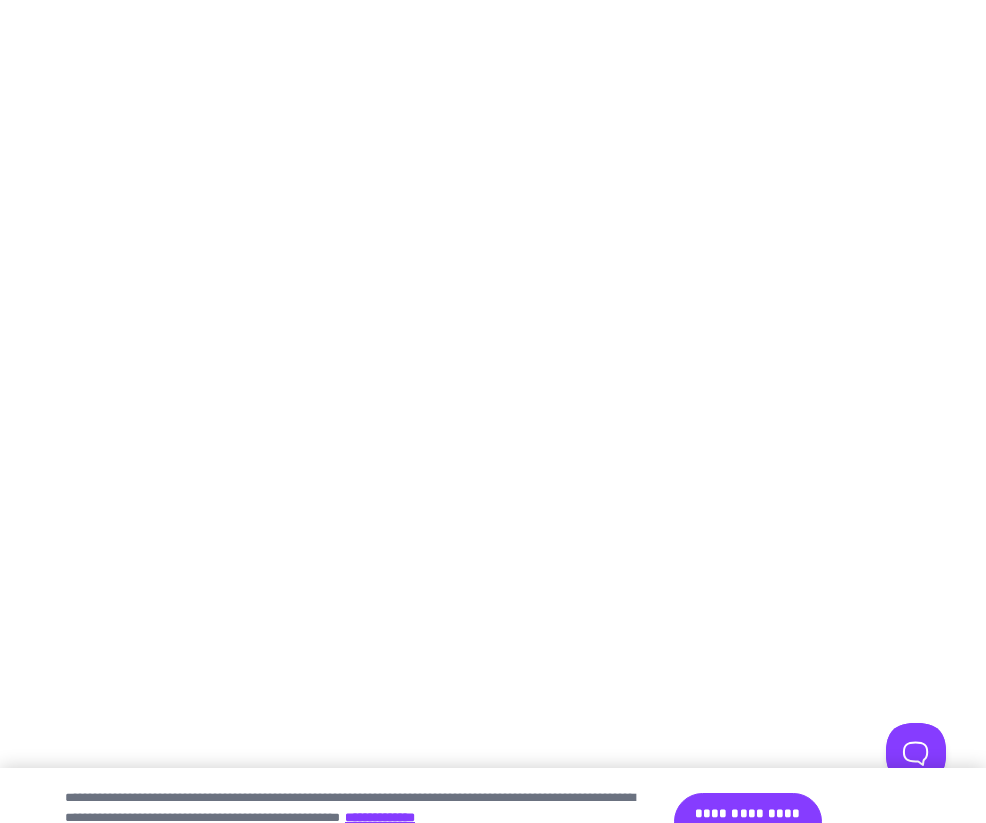 scroll, scrollTop: 0, scrollLeft: 0, axis: both 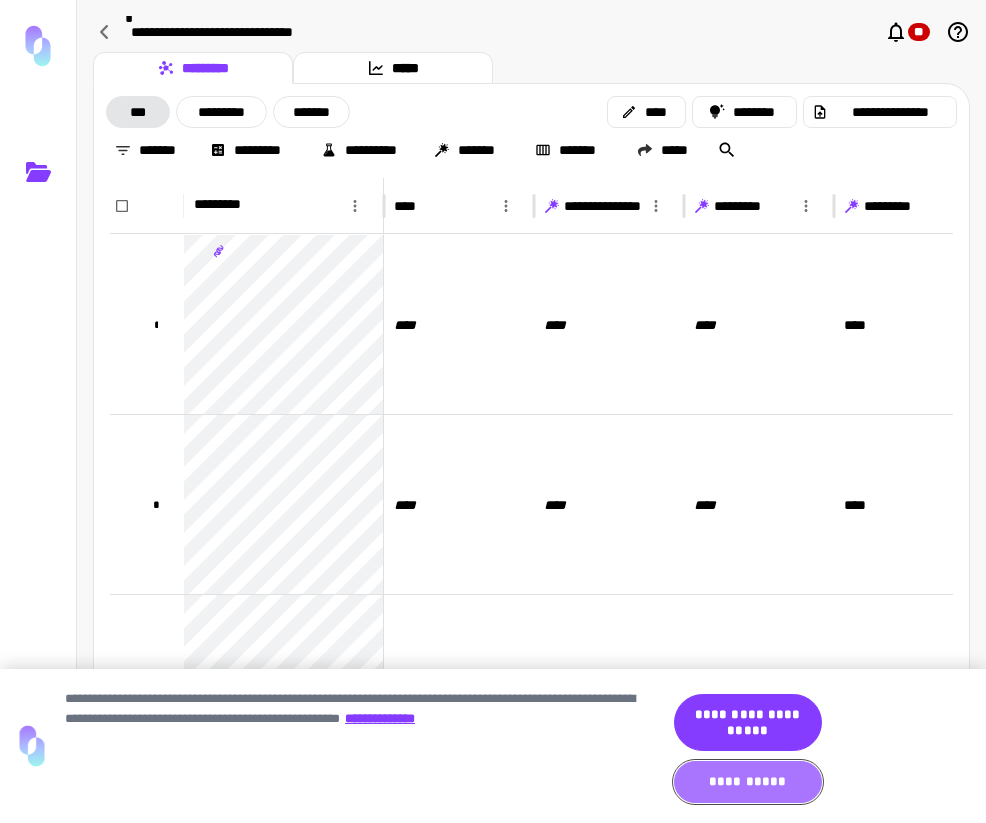 click on "**********" at bounding box center [748, 782] 